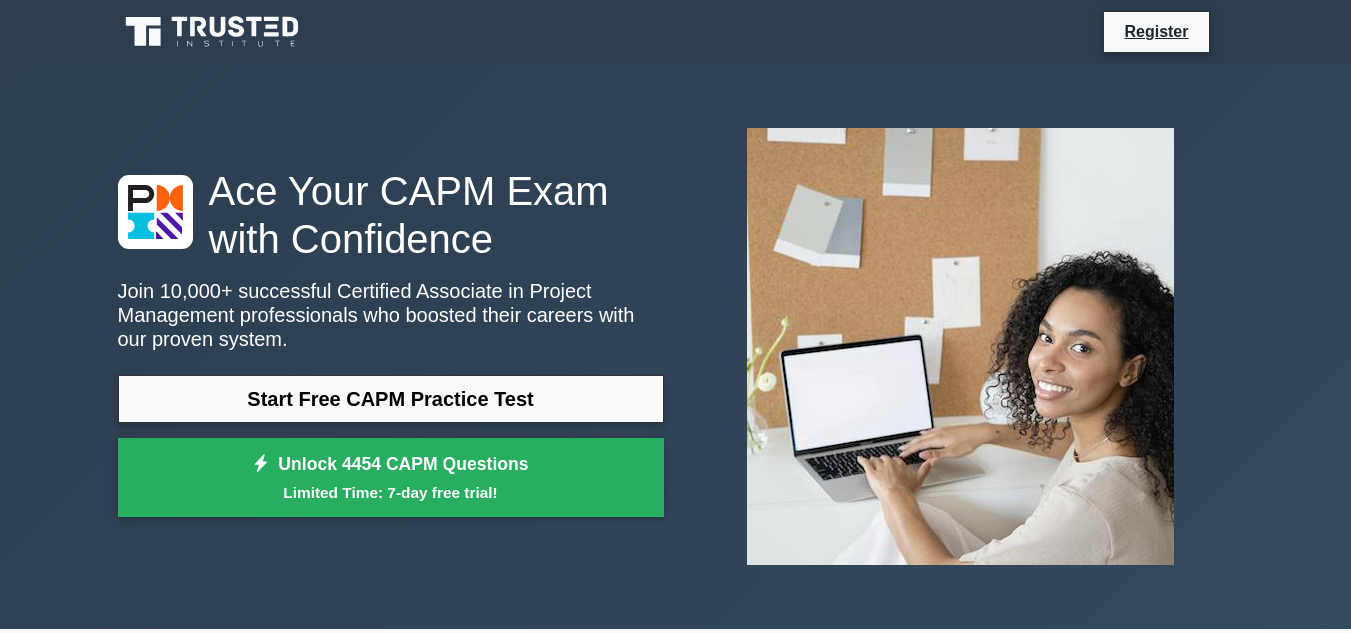 scroll, scrollTop: 0, scrollLeft: 0, axis: both 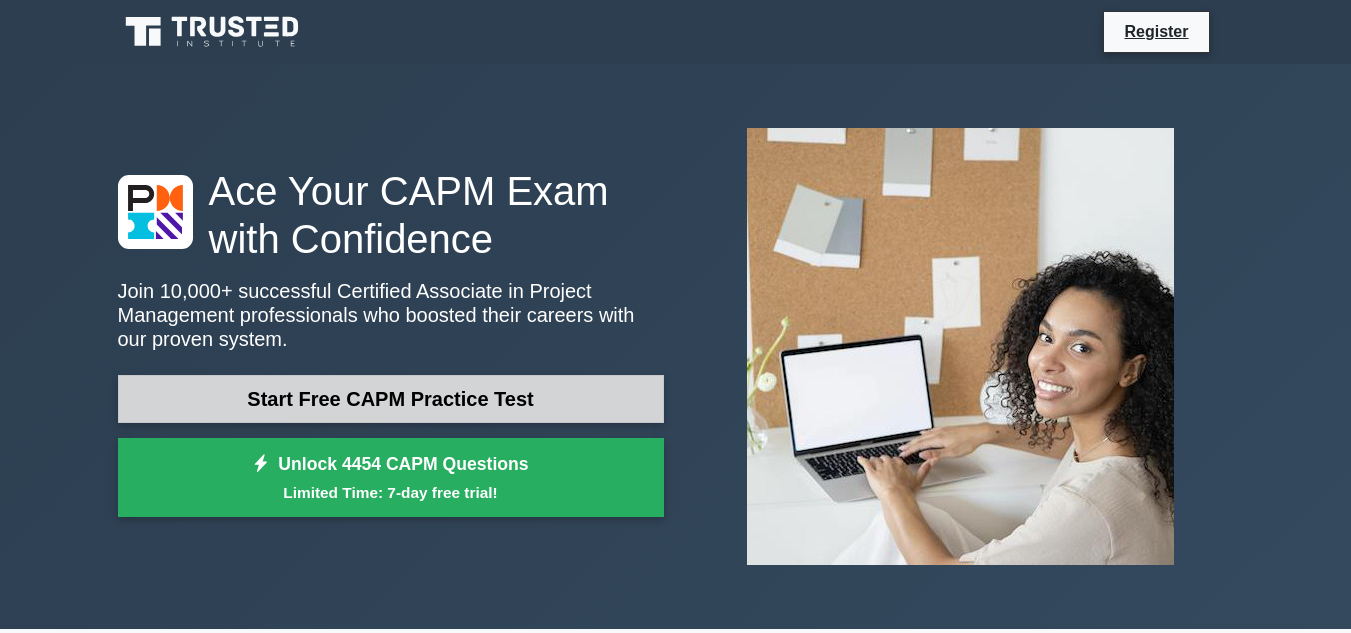 click on "Start Free CAPM Practice Test" at bounding box center (391, 399) 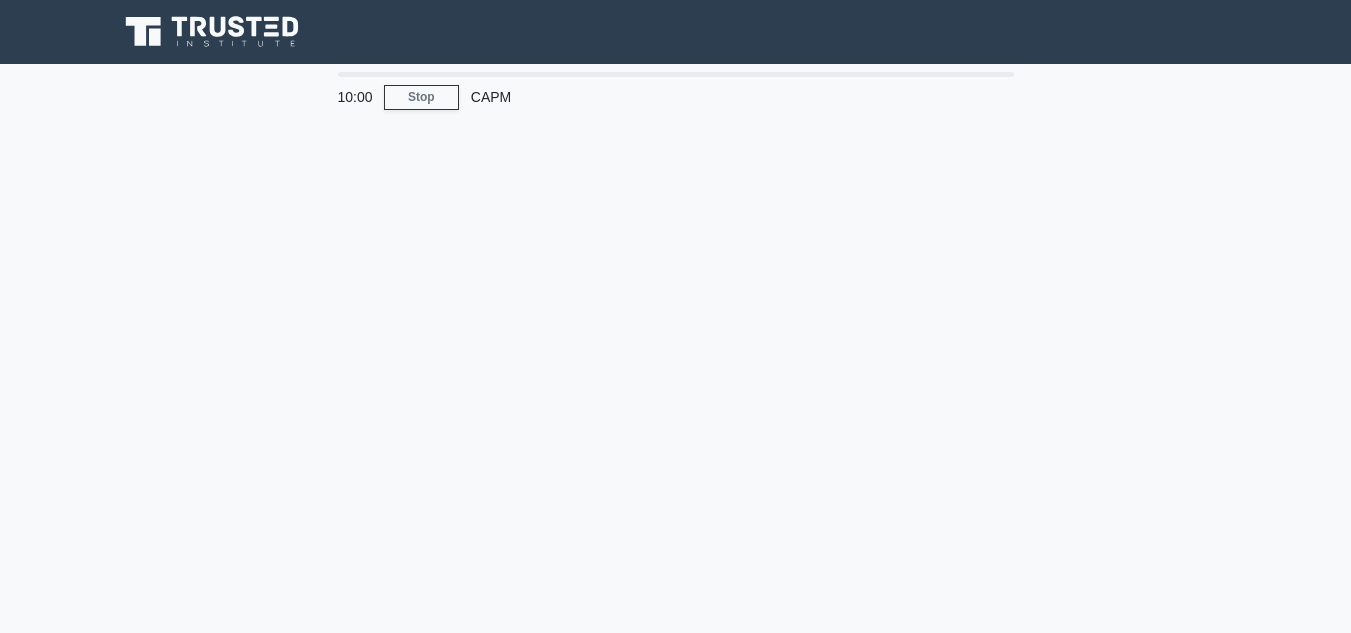 scroll, scrollTop: 400, scrollLeft: 0, axis: vertical 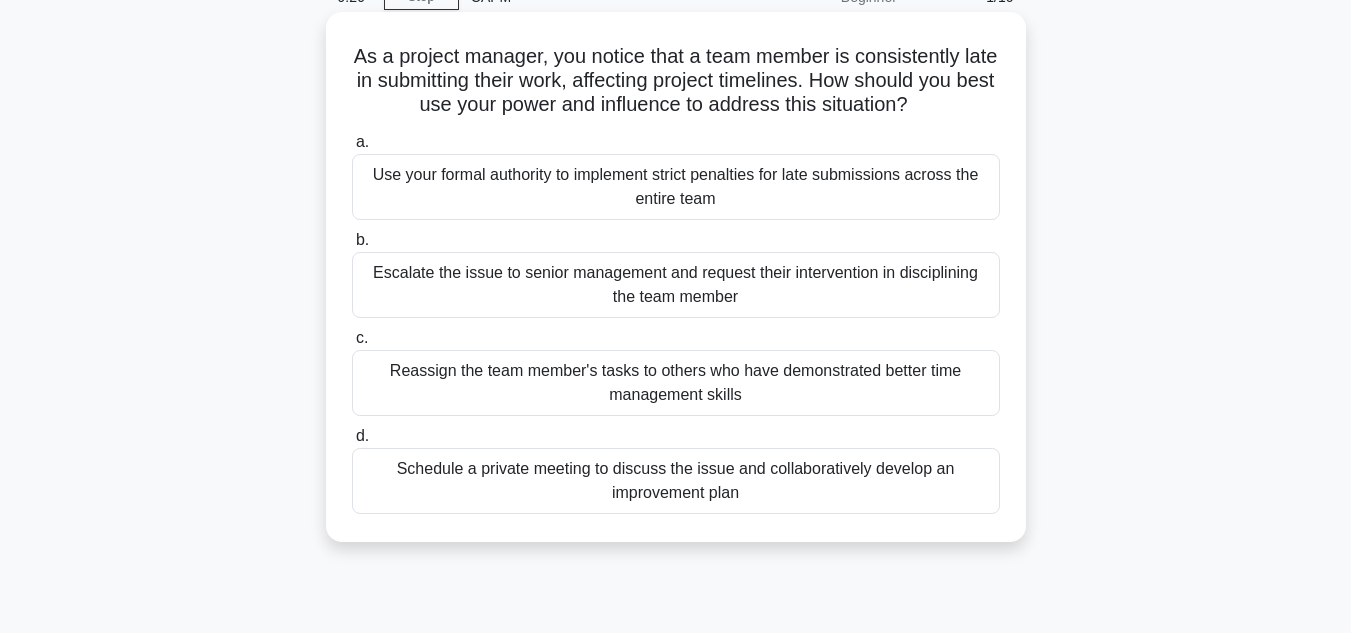click on "Schedule a private meeting to discuss the issue and collaboratively develop an improvement plan" at bounding box center [676, 481] 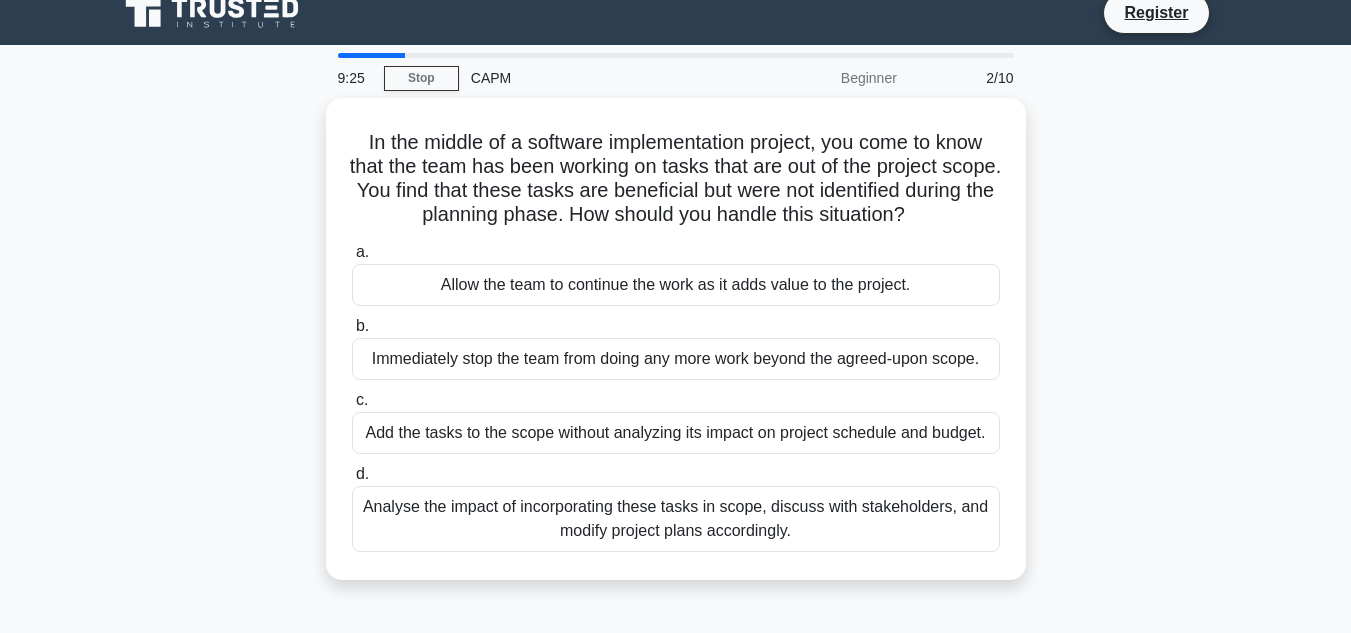 scroll, scrollTop: 0, scrollLeft: 0, axis: both 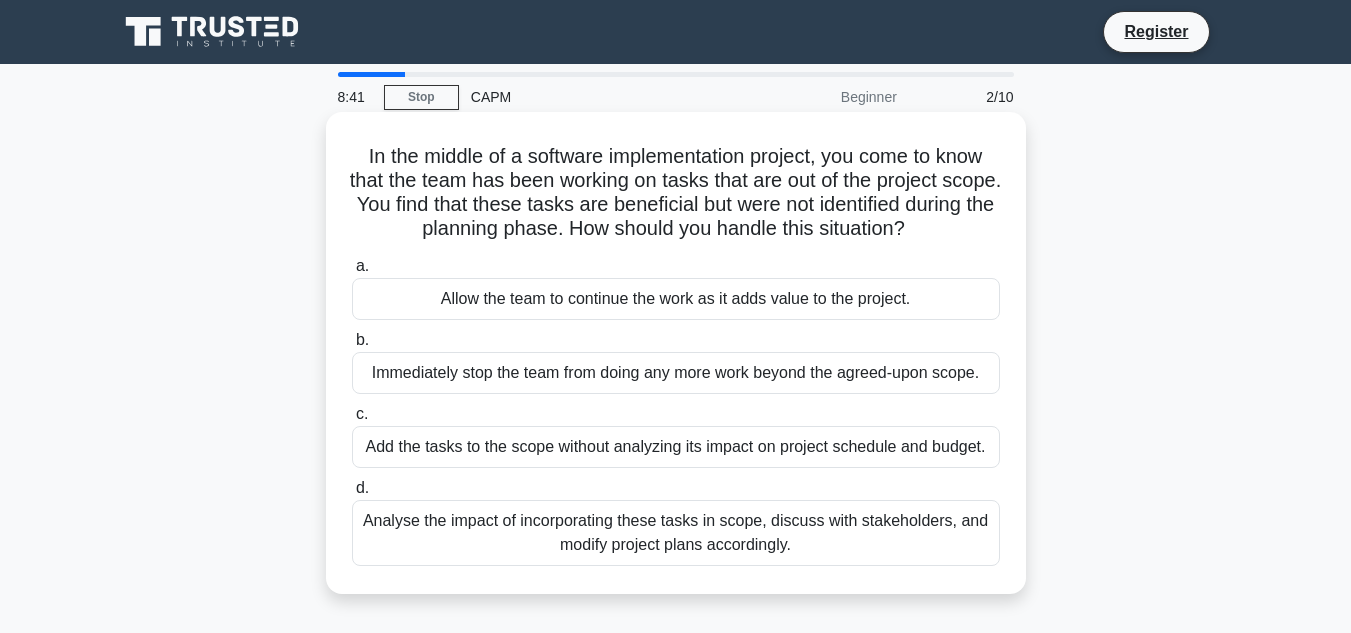 click on "Analyse the impact of incorporating these tasks in scope, discuss with stakeholders, and modify project plans accordingly." at bounding box center [676, 533] 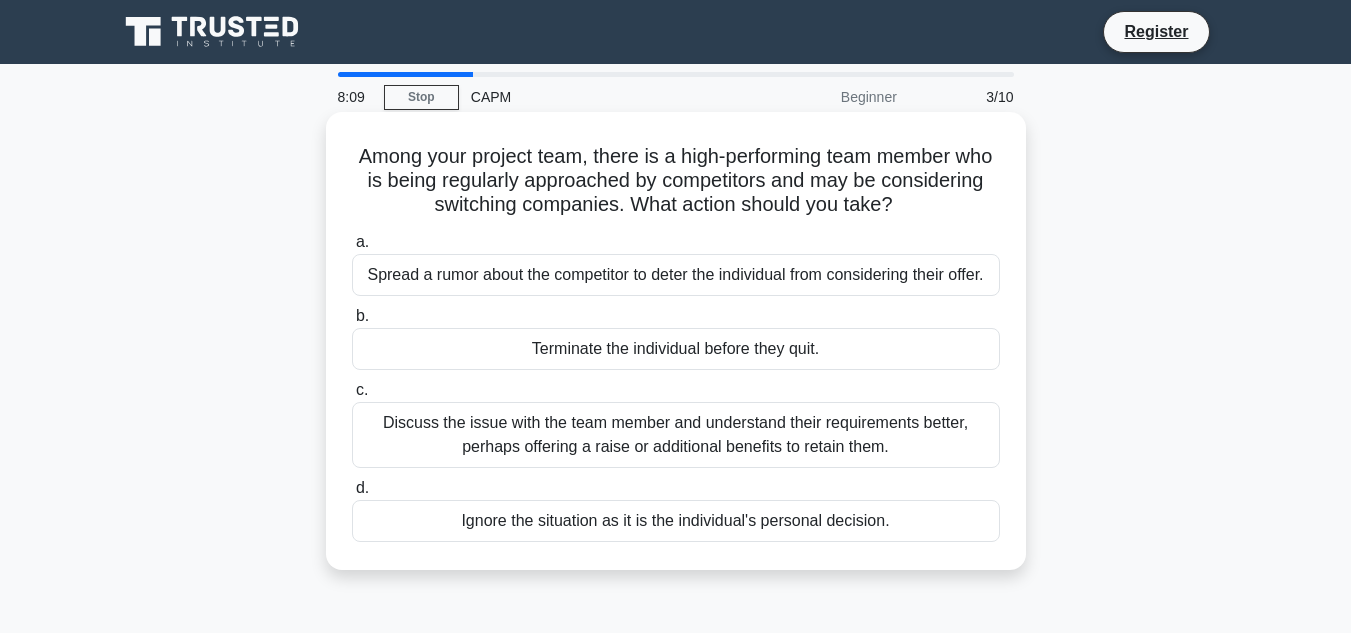 click on "Discuss the issue with the team member and understand their requirements better, perhaps offering a raise or additional benefits to retain them." at bounding box center (676, 435) 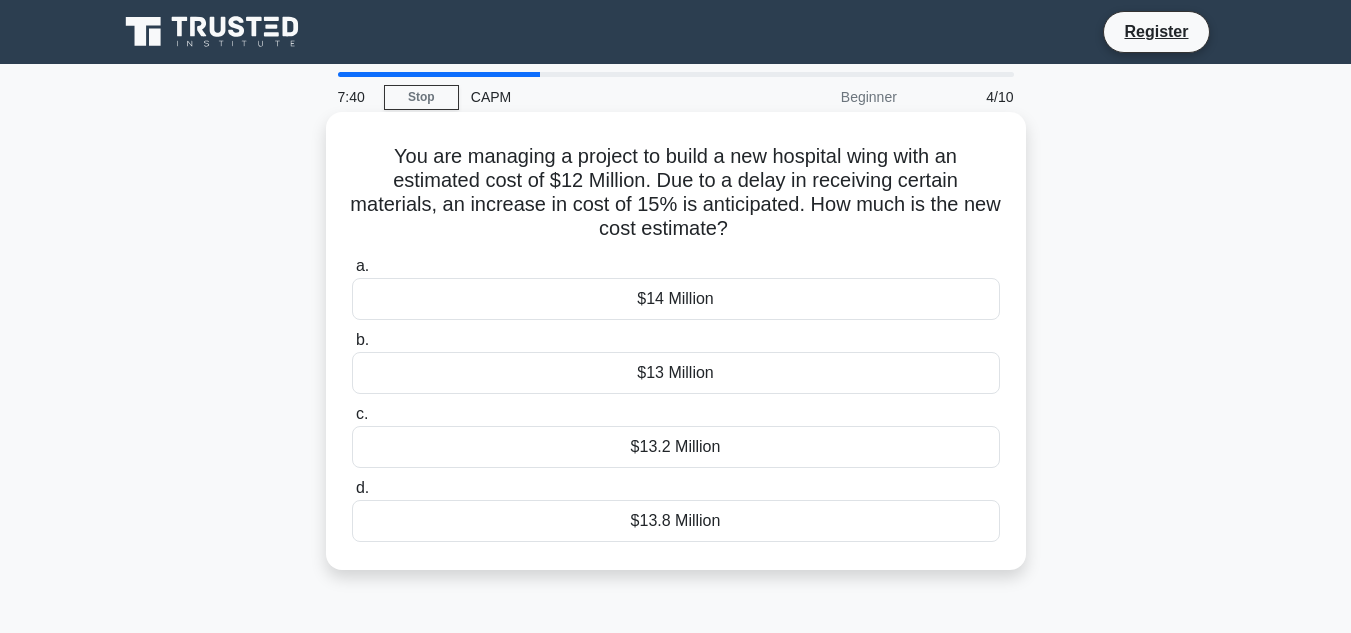 click on "$13.8 Million" at bounding box center [676, 521] 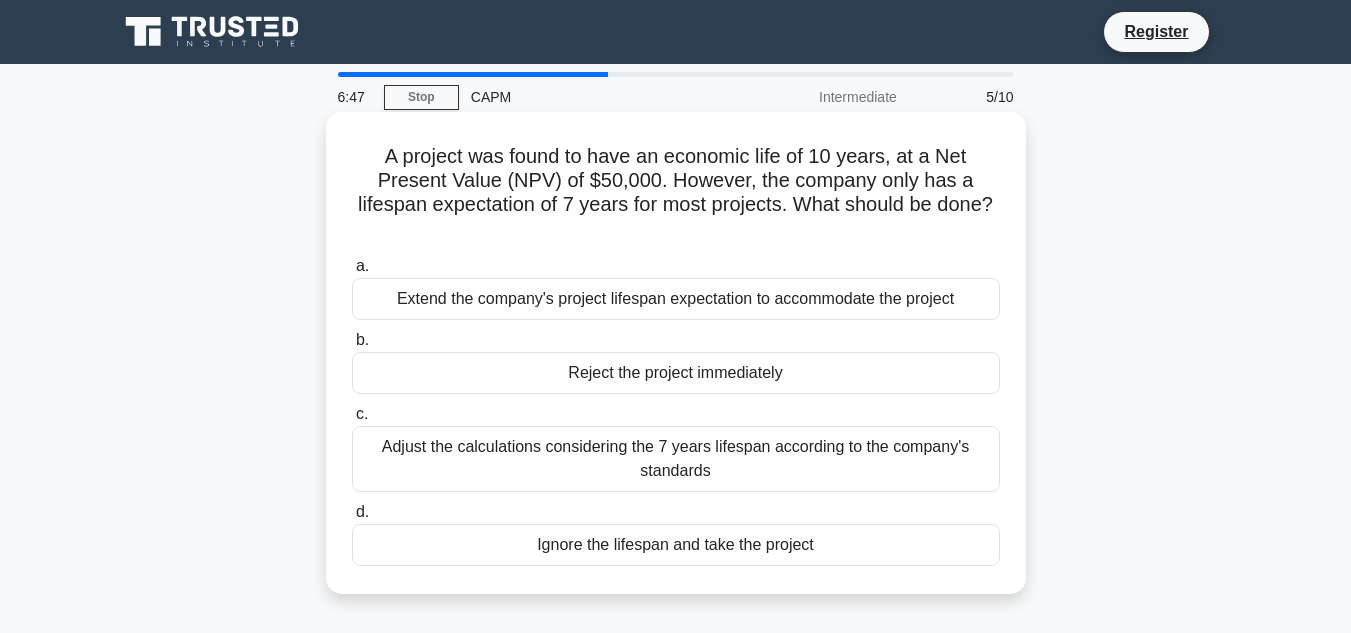 click on "Adjust the calculations considering the 7 years lifespan according to the company's standards" at bounding box center [676, 459] 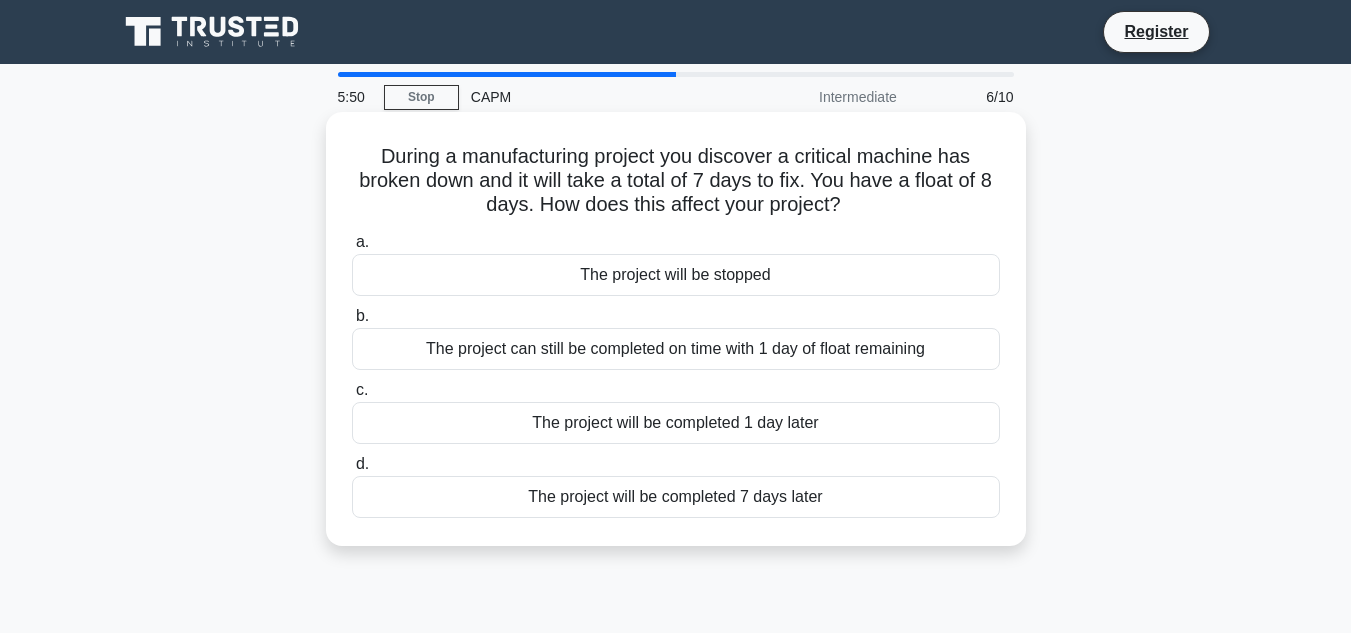 click on "The project can still be completed on time with 1 day of float remaining" at bounding box center [676, 349] 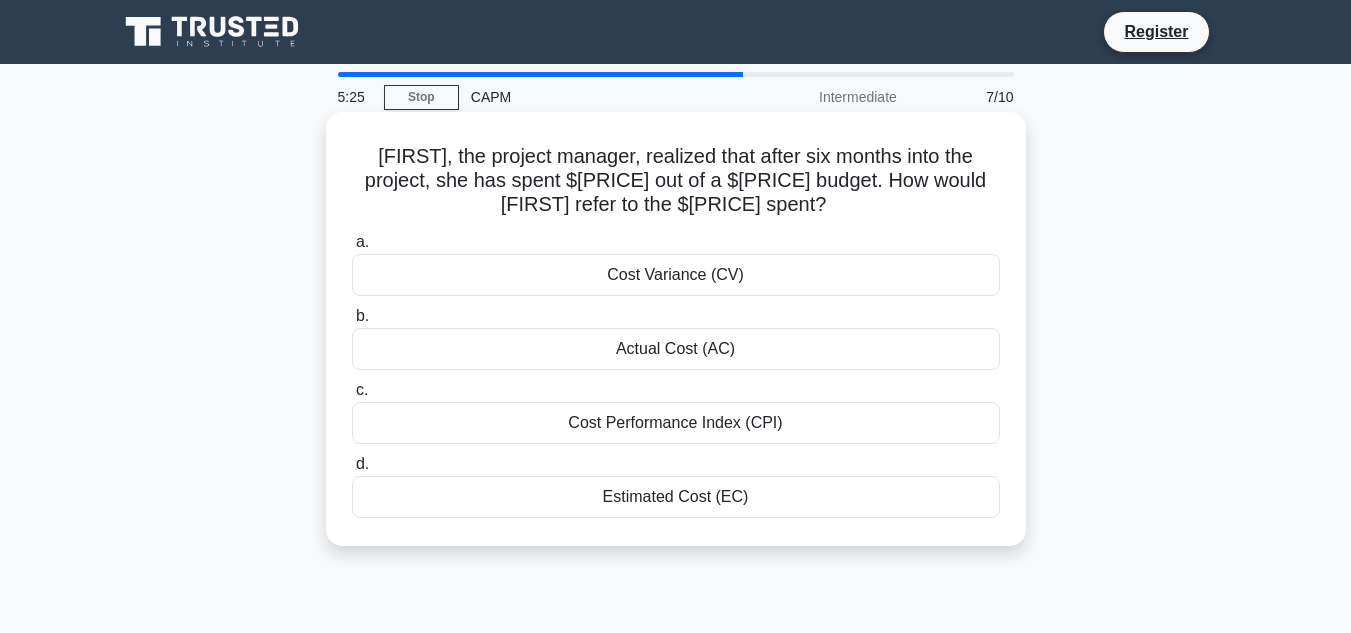click on "Actual Cost (AC)" at bounding box center [676, 349] 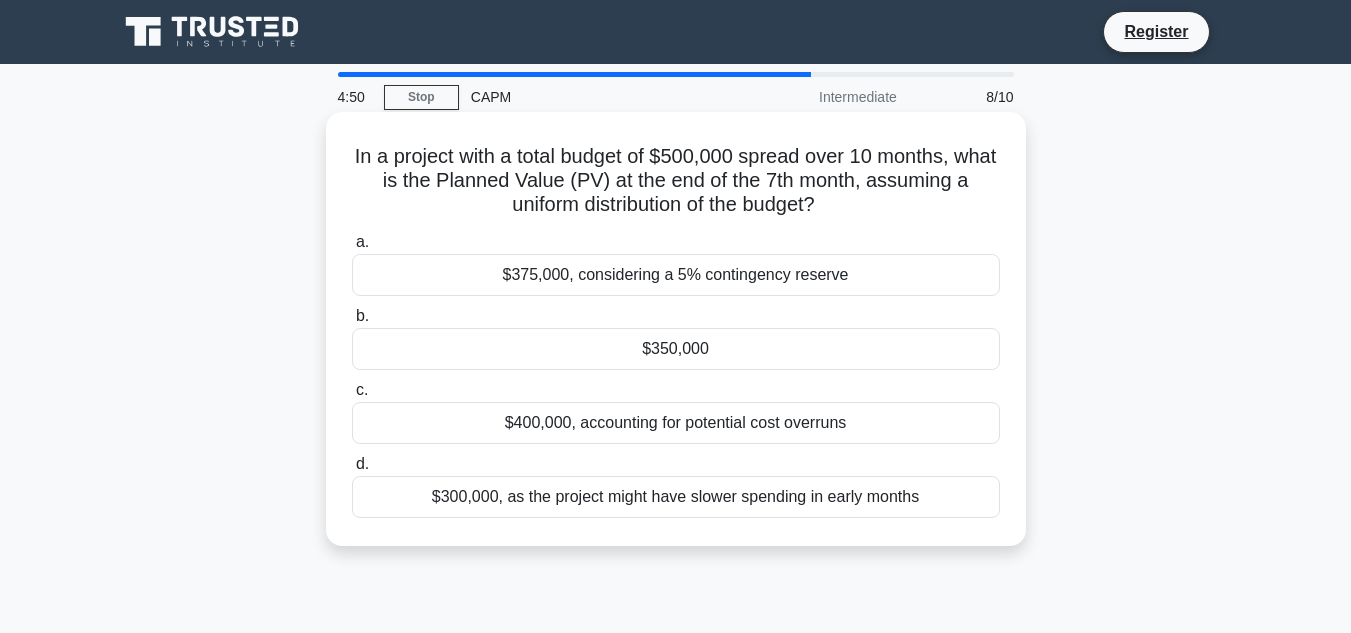 click on "$350,000" at bounding box center (676, 349) 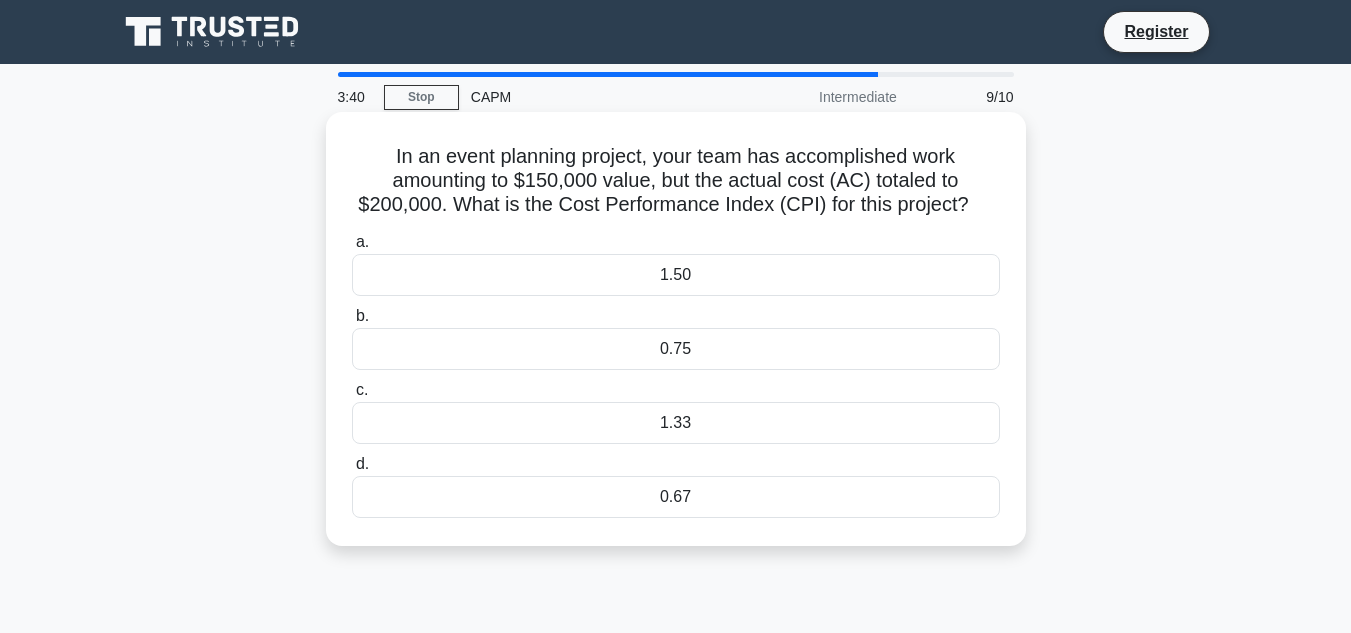 click on "0.75" at bounding box center [676, 349] 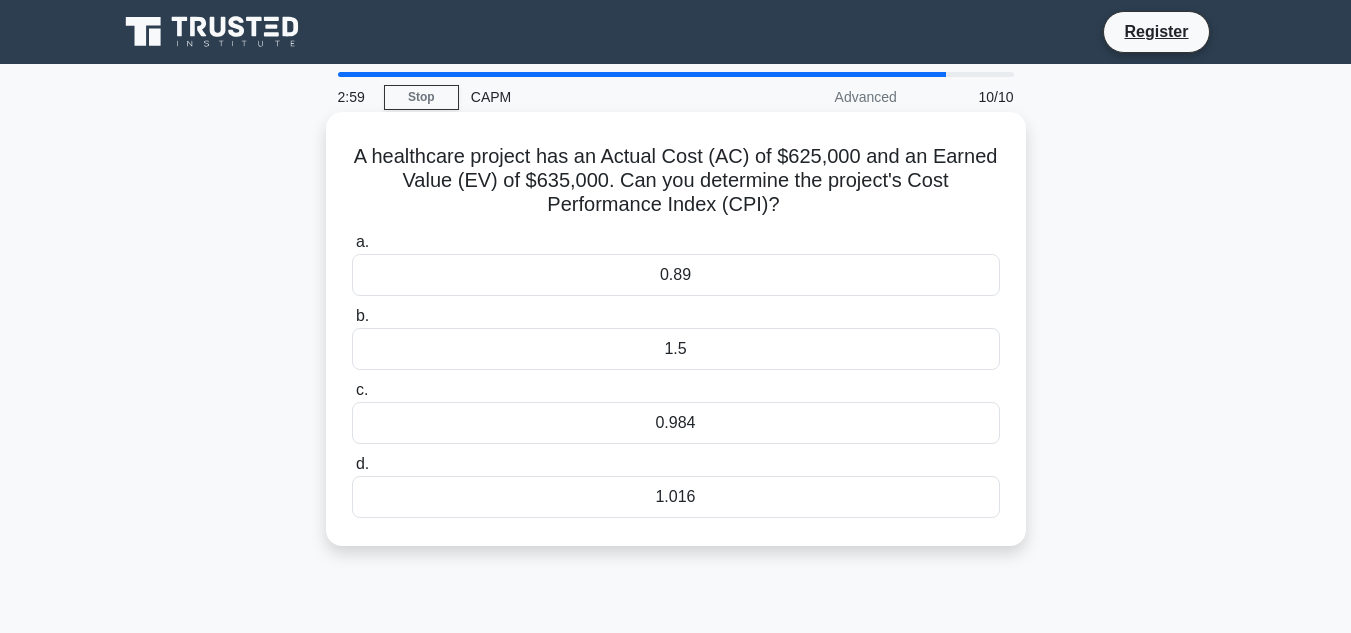 click on "1.016" at bounding box center [676, 497] 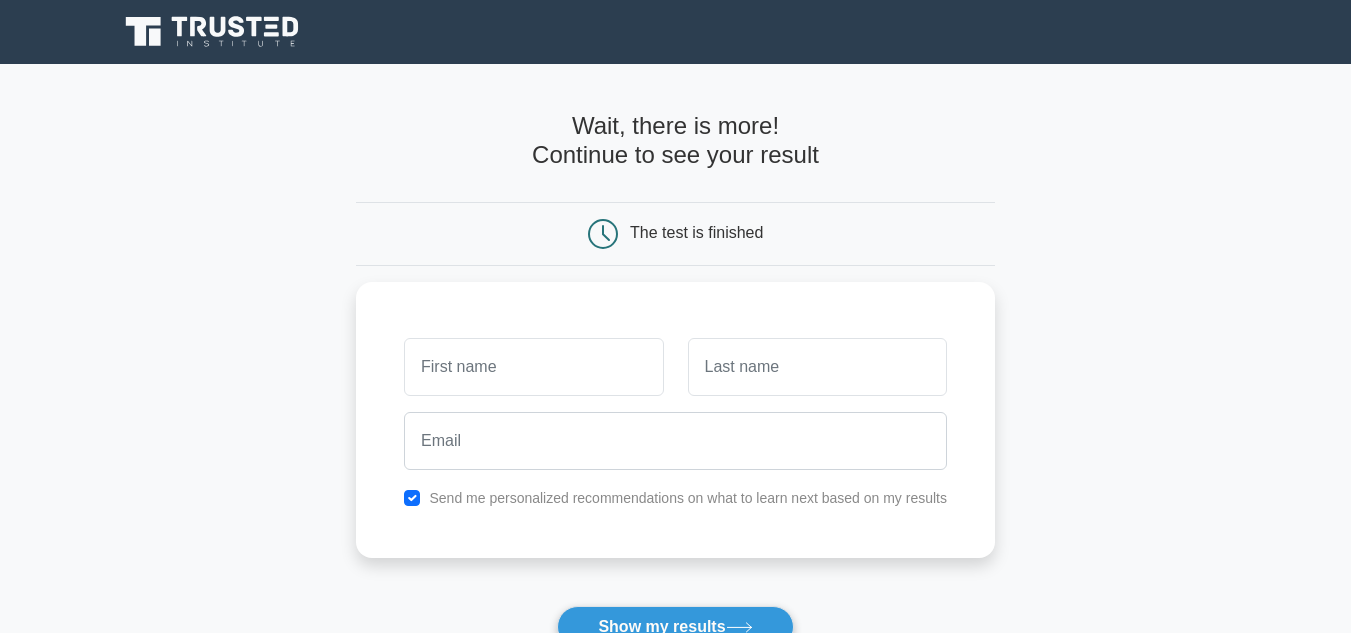 scroll, scrollTop: 0, scrollLeft: 0, axis: both 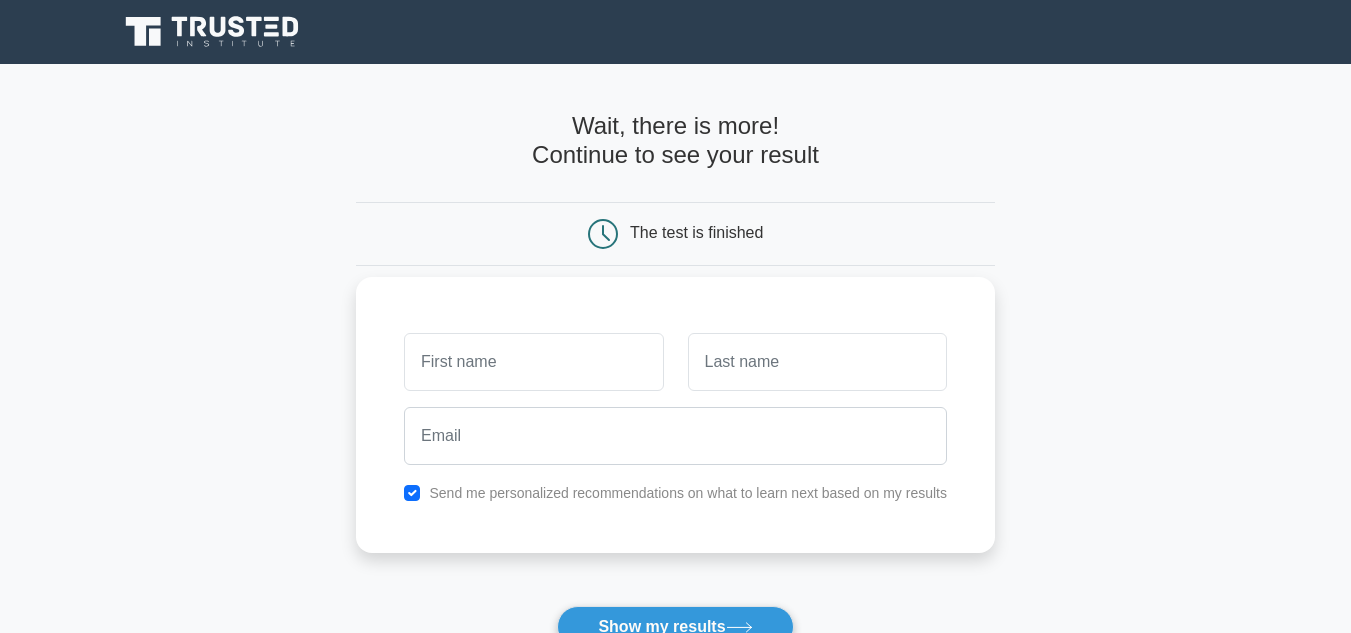 click at bounding box center (533, 362) 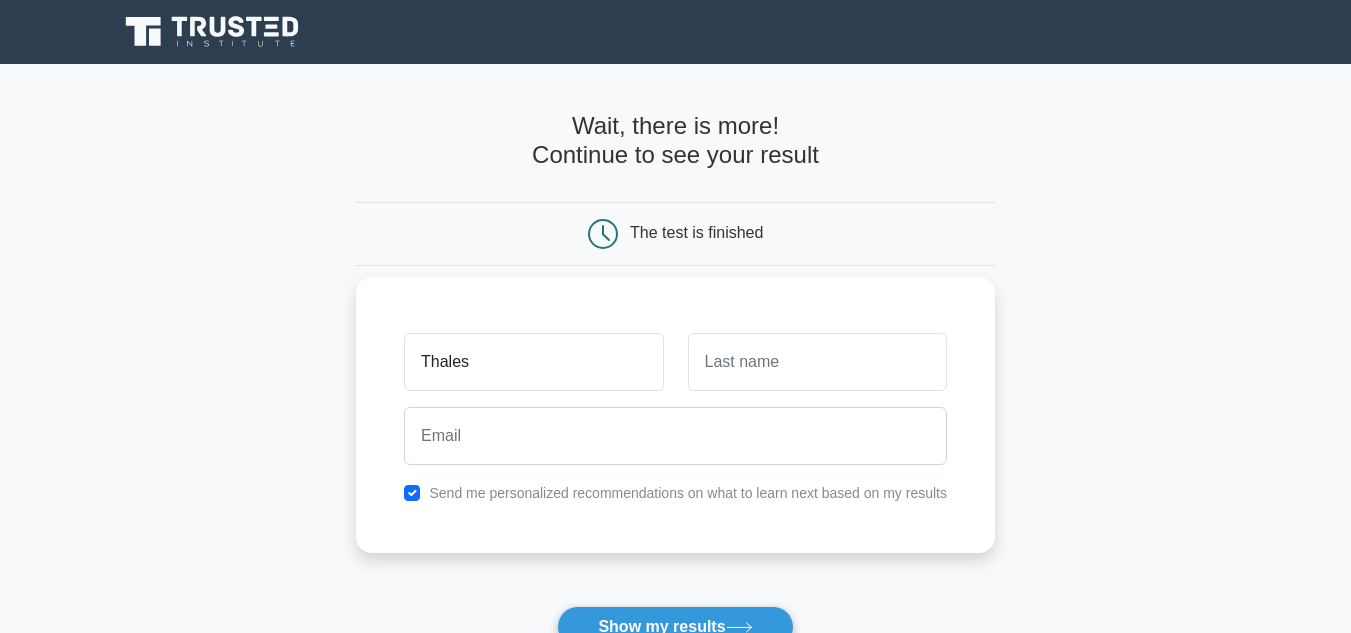 type on "Thales" 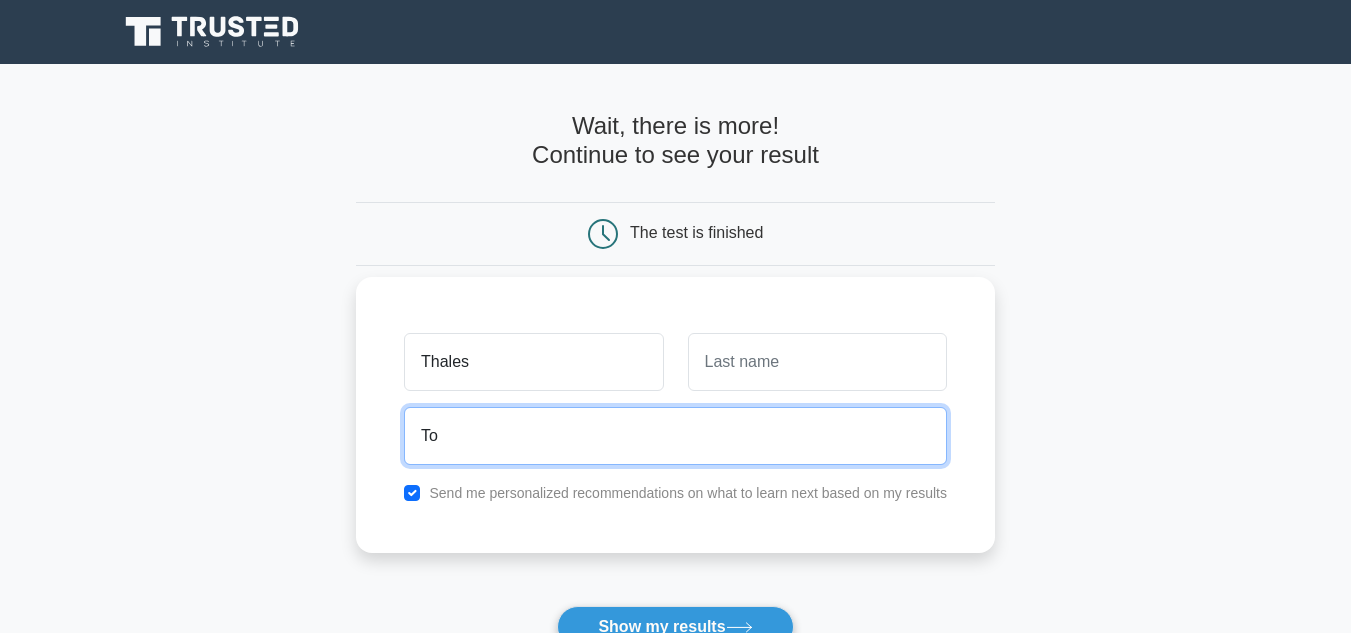 type on "T" 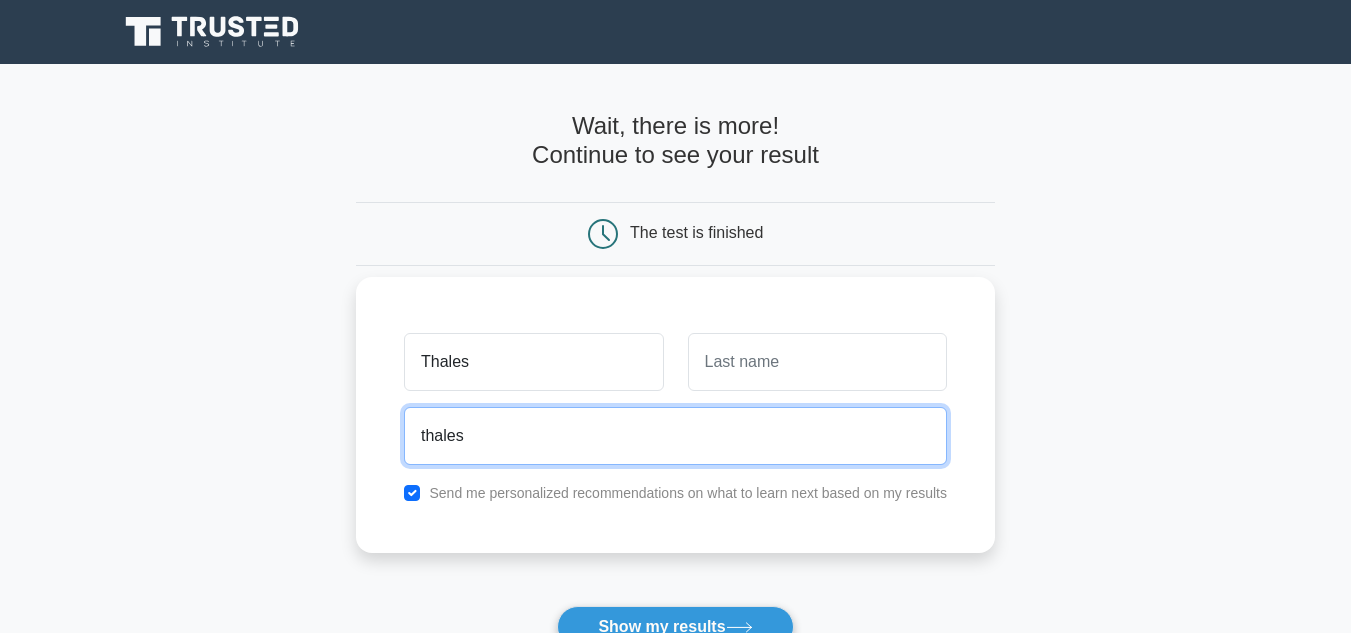type on "thalesst@gmail.com" 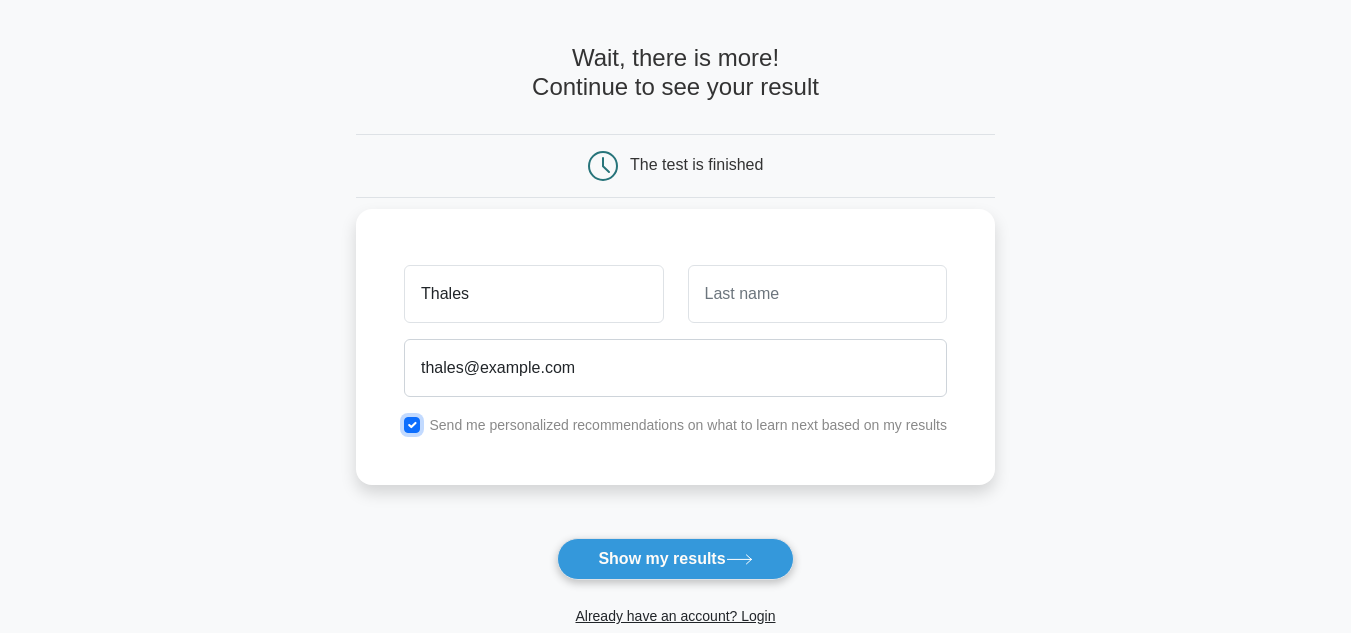 scroll, scrollTop: 100, scrollLeft: 0, axis: vertical 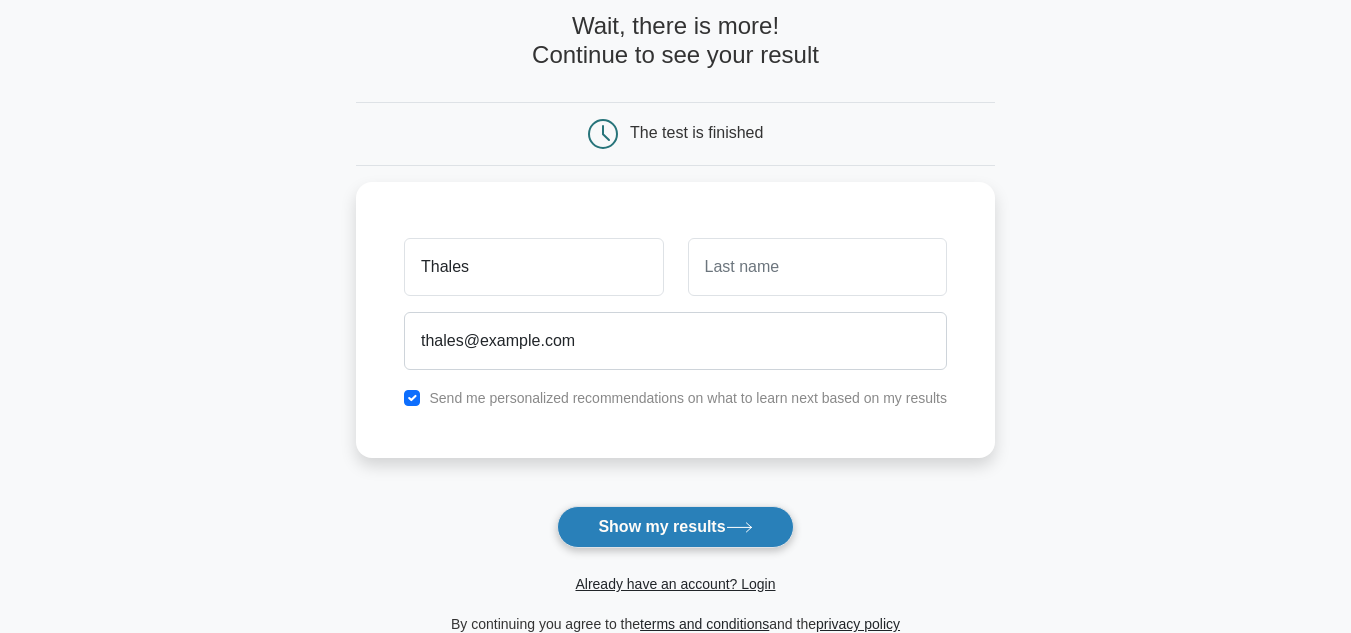 click on "Show my results" at bounding box center (675, 527) 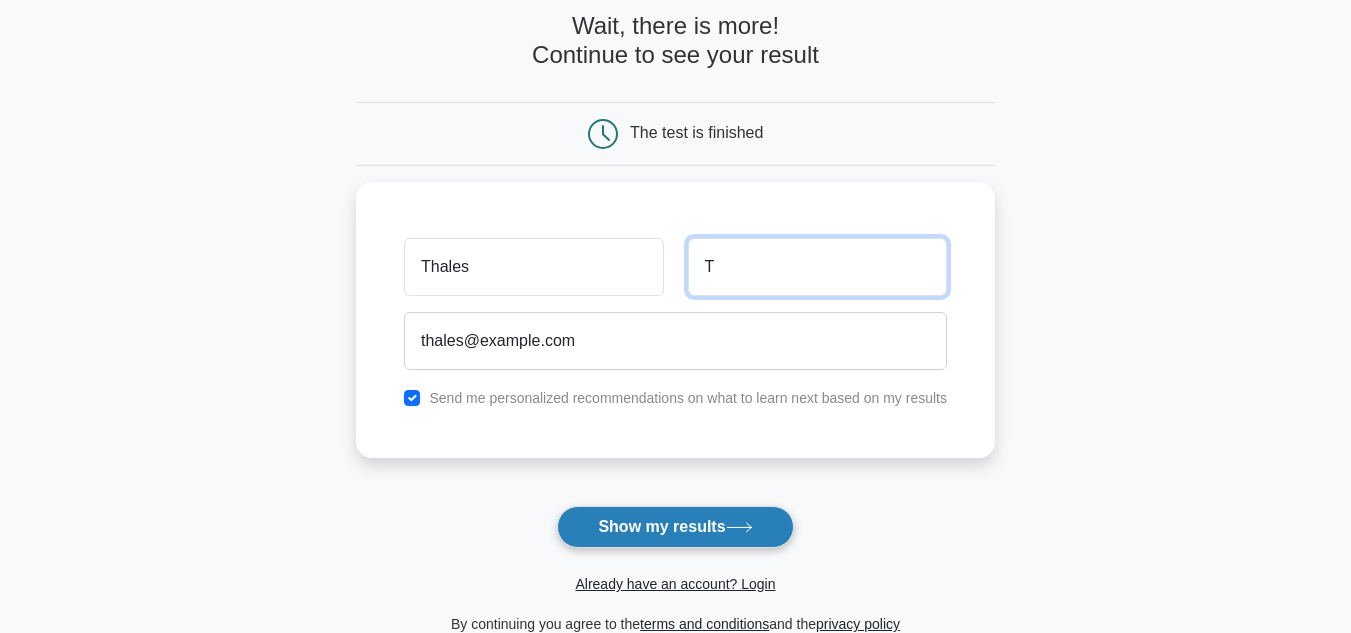 type on "T" 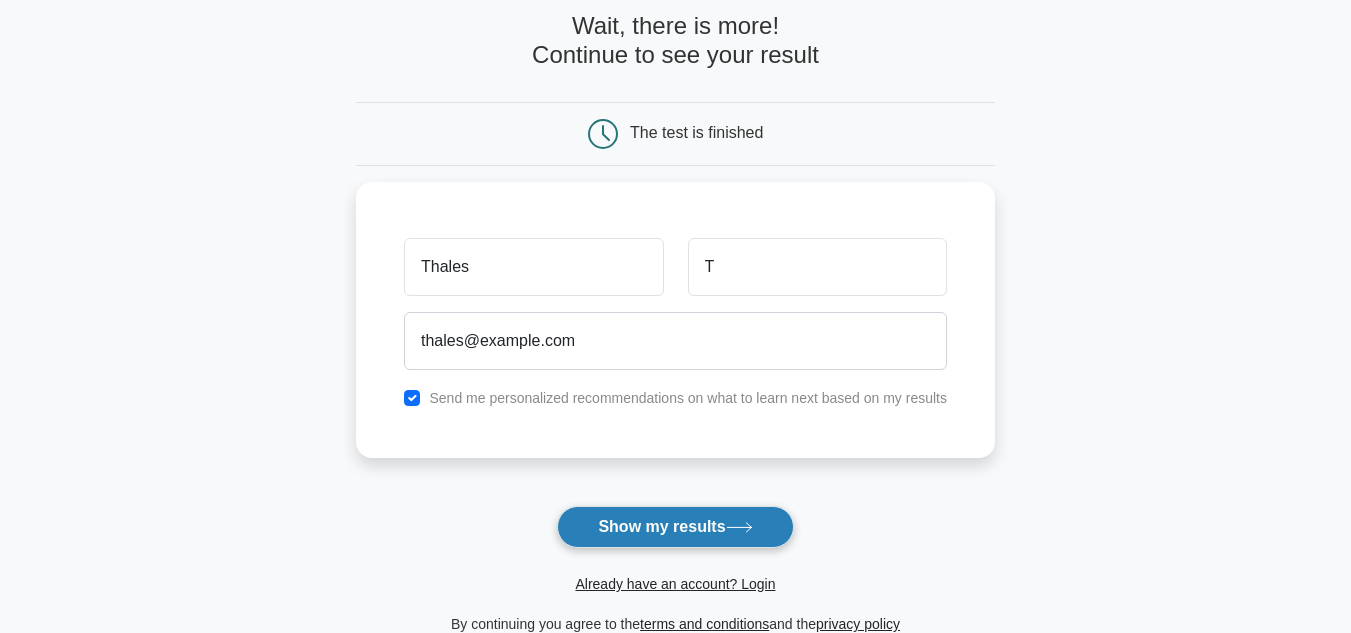click on "Show my results" at bounding box center (675, 527) 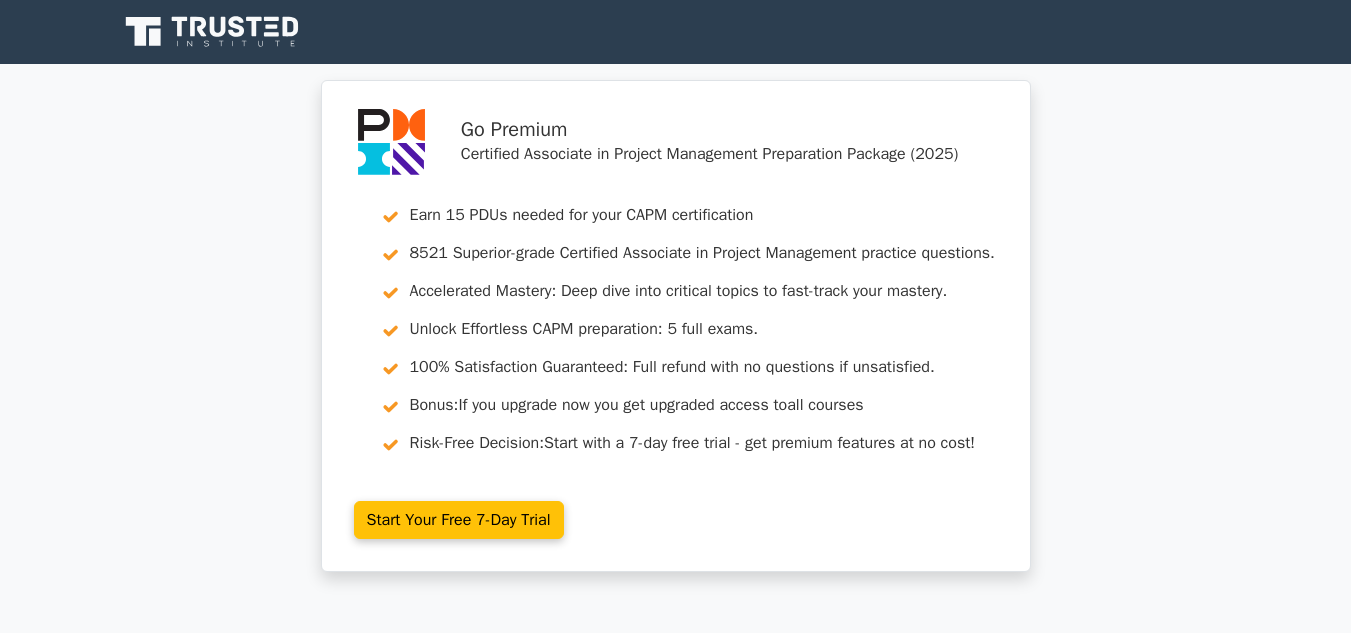 scroll, scrollTop: 0, scrollLeft: 0, axis: both 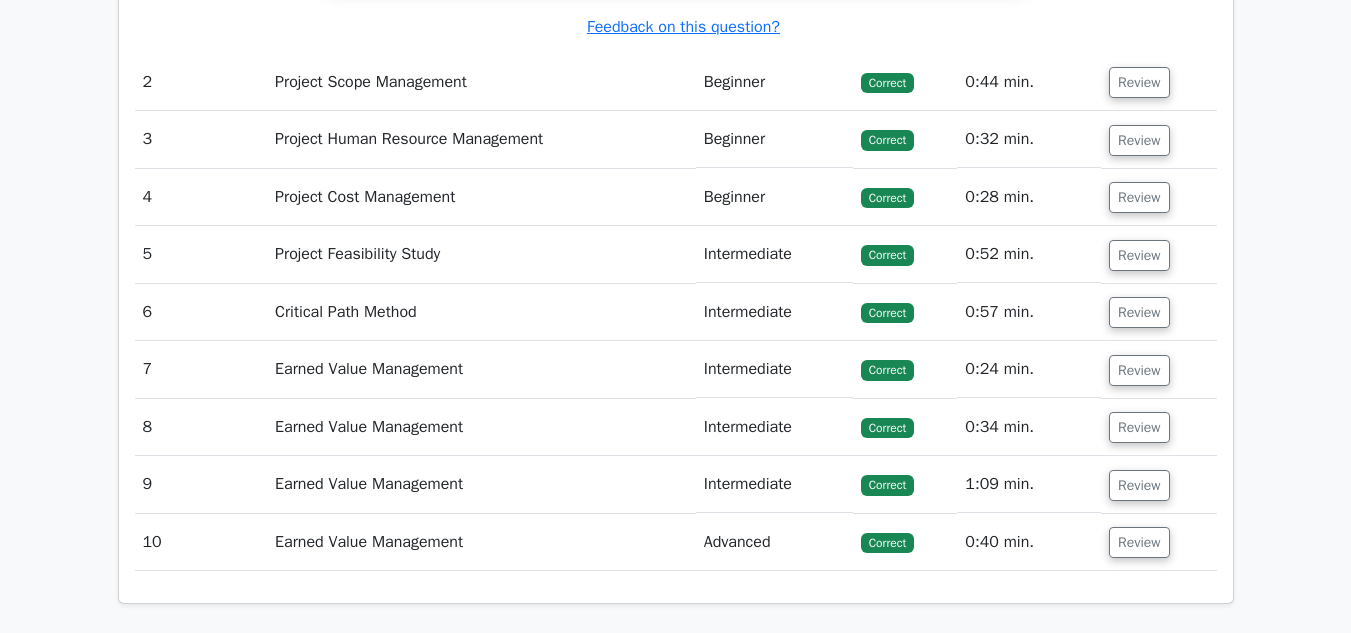 click on "Project Scope Management" at bounding box center (481, 82) 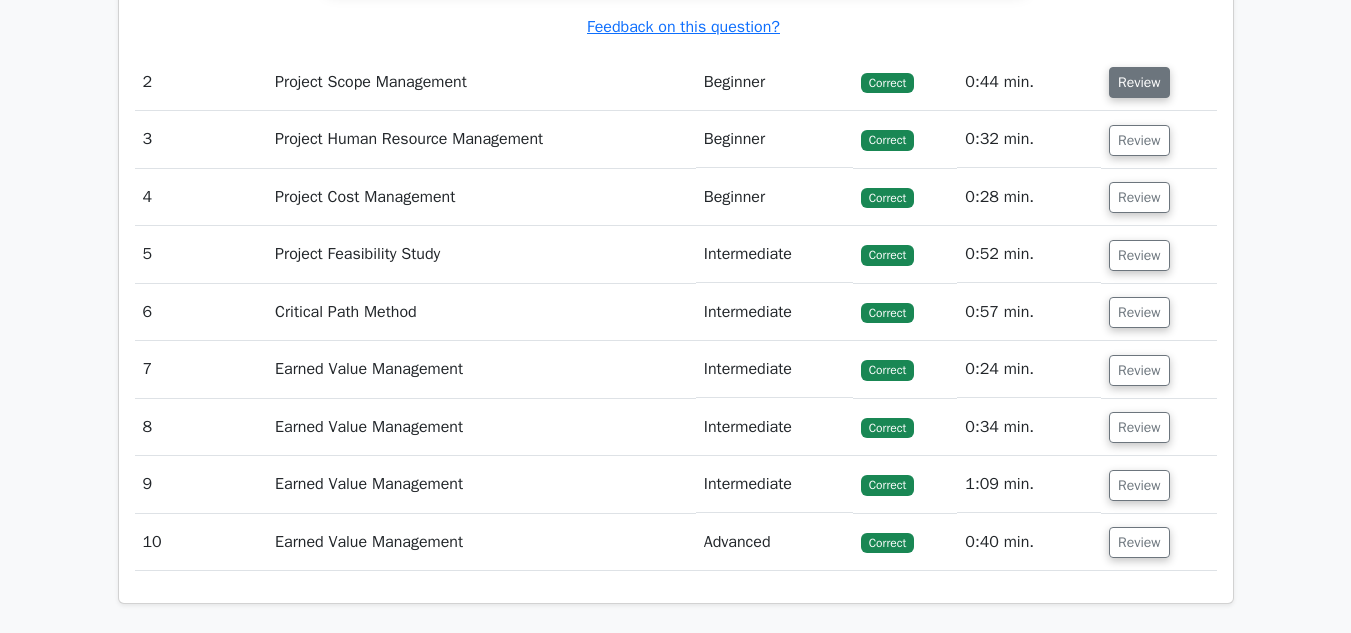 click on "Review" at bounding box center (1139, 82) 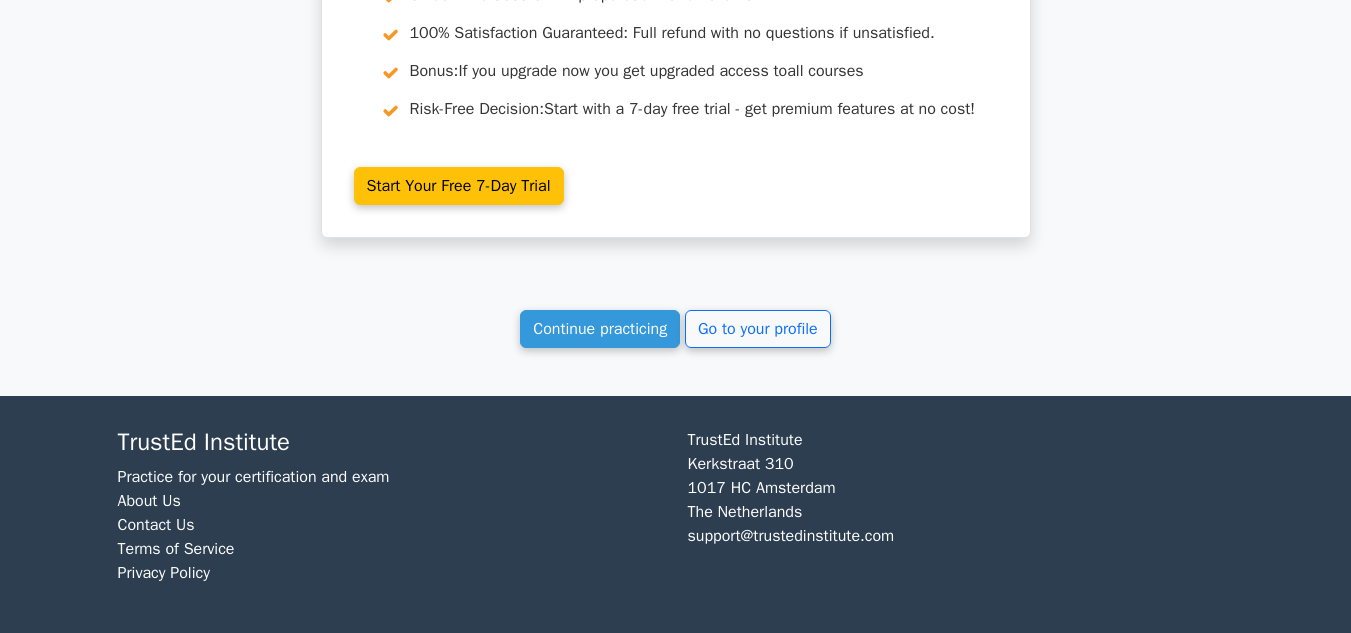 scroll, scrollTop: 4706, scrollLeft: 0, axis: vertical 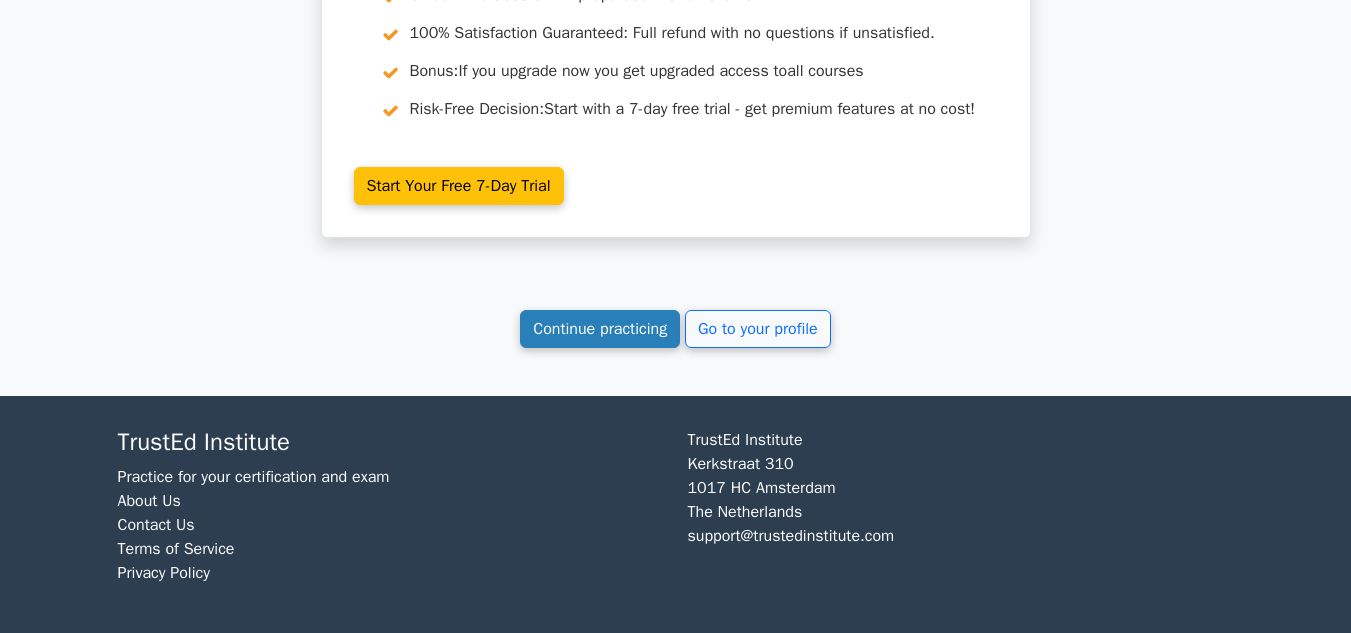 click on "Continue practicing" at bounding box center (600, 329) 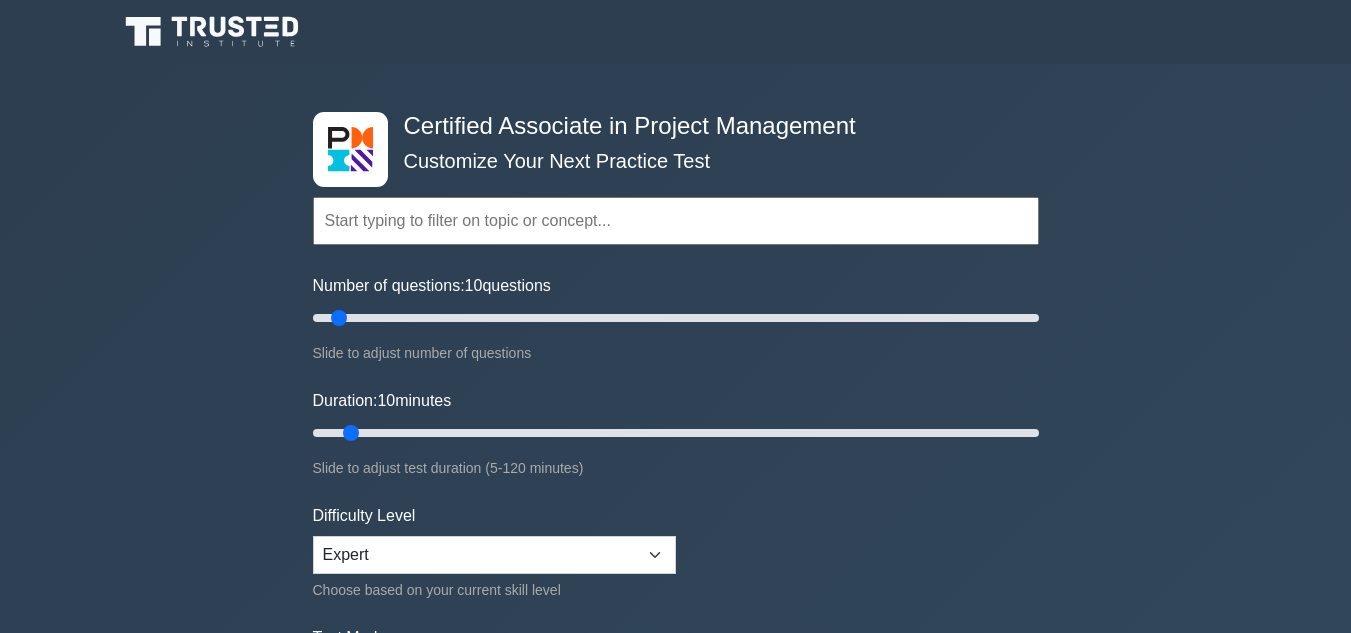scroll, scrollTop: 0, scrollLeft: 0, axis: both 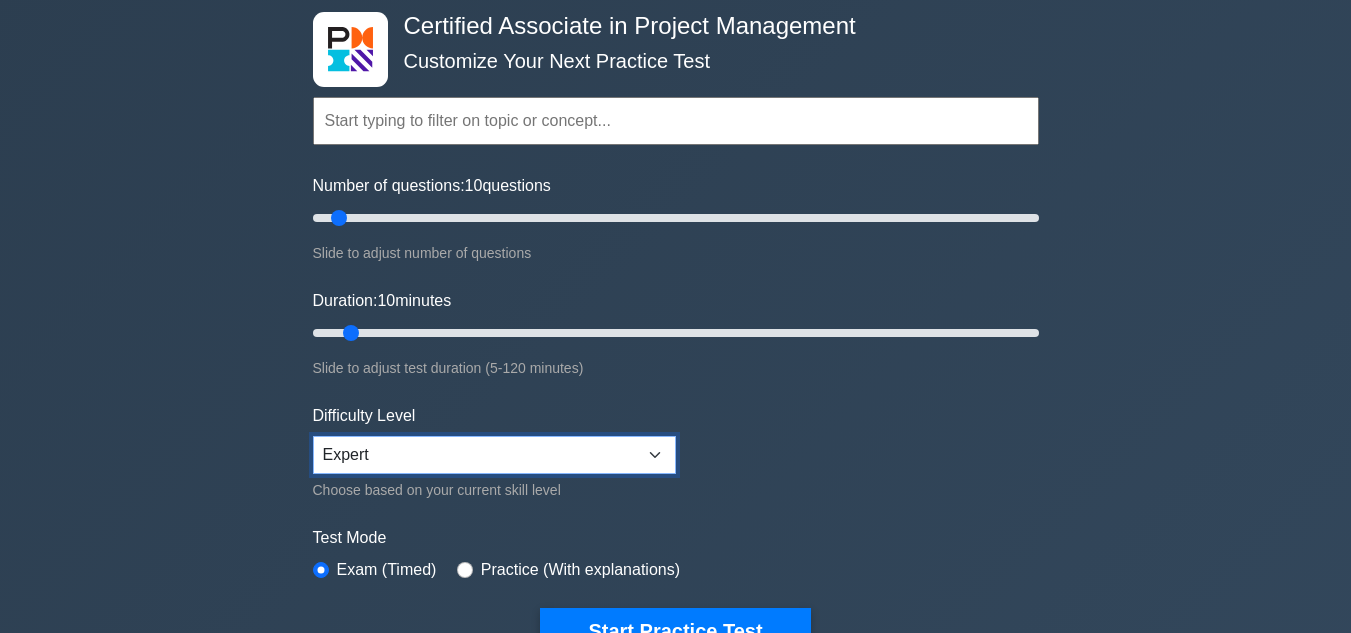click on "Beginner
Intermediate
Expert" at bounding box center (494, 455) 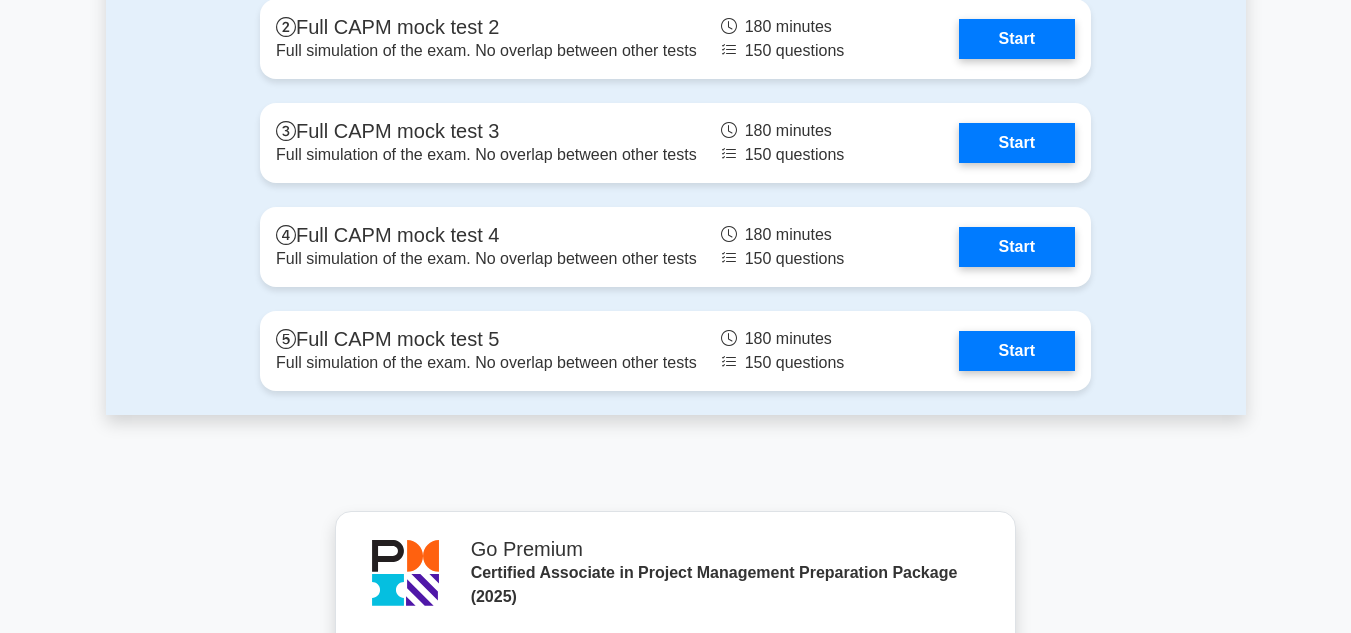 scroll, scrollTop: 5889, scrollLeft: 0, axis: vertical 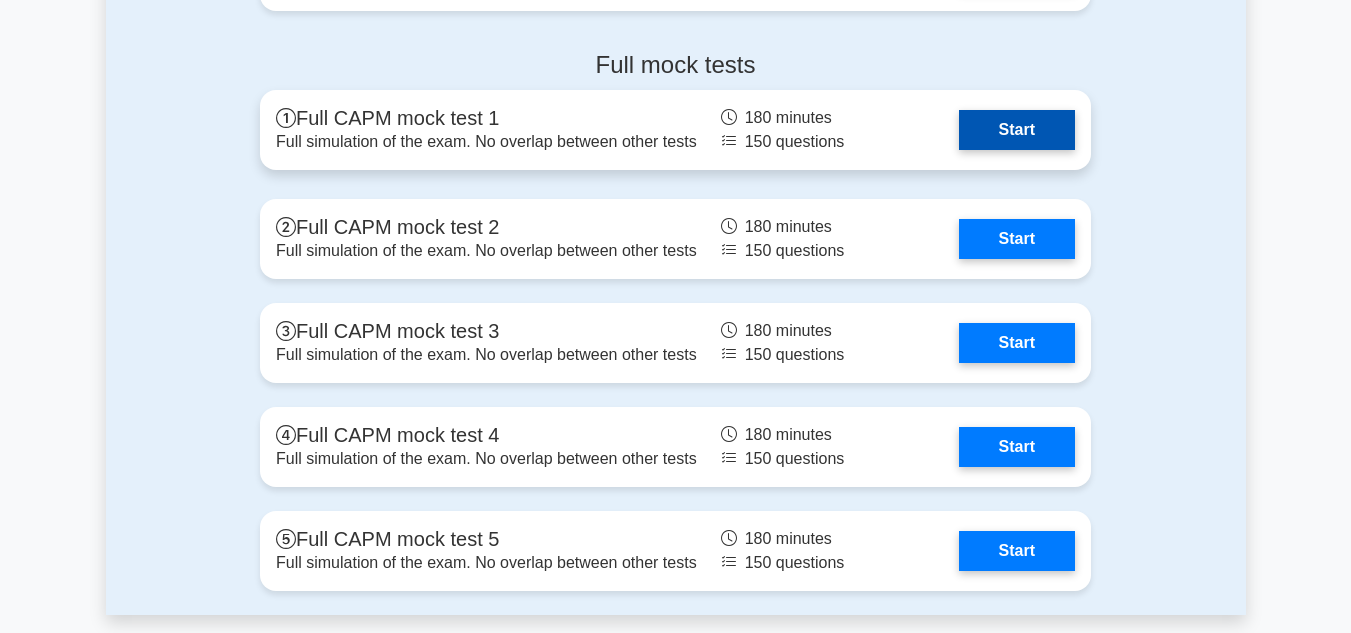 click on "Start" at bounding box center [1017, 130] 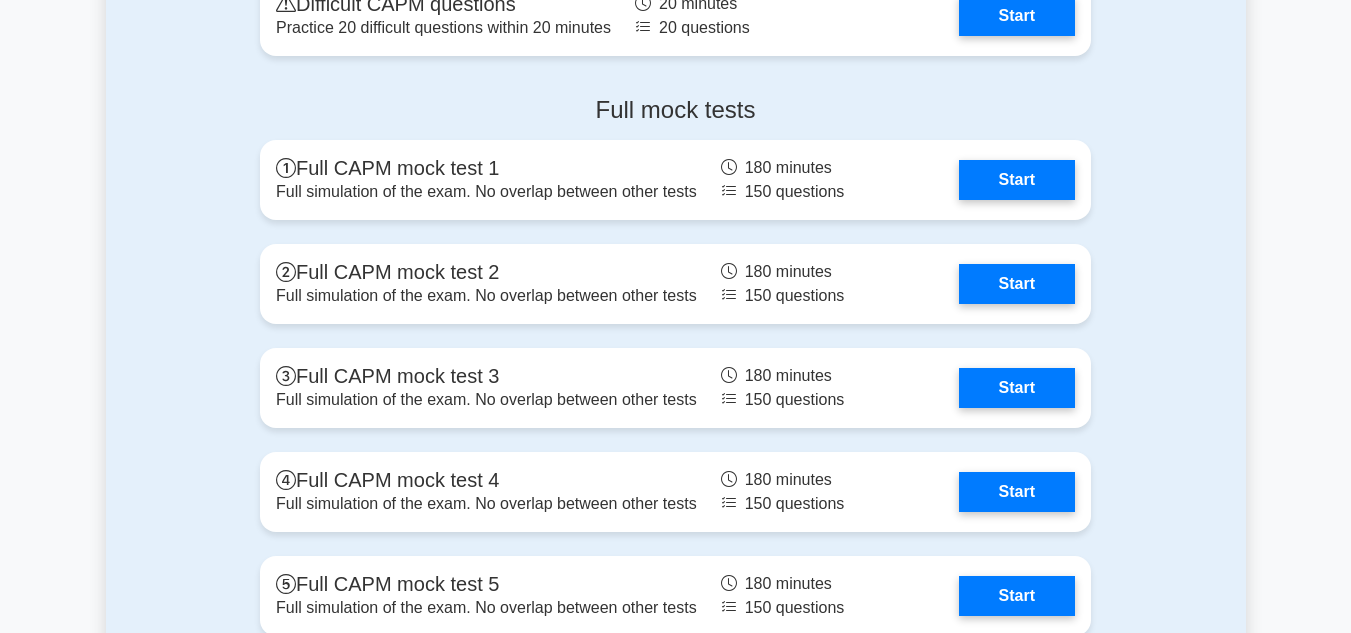 scroll, scrollTop: 5889, scrollLeft: 0, axis: vertical 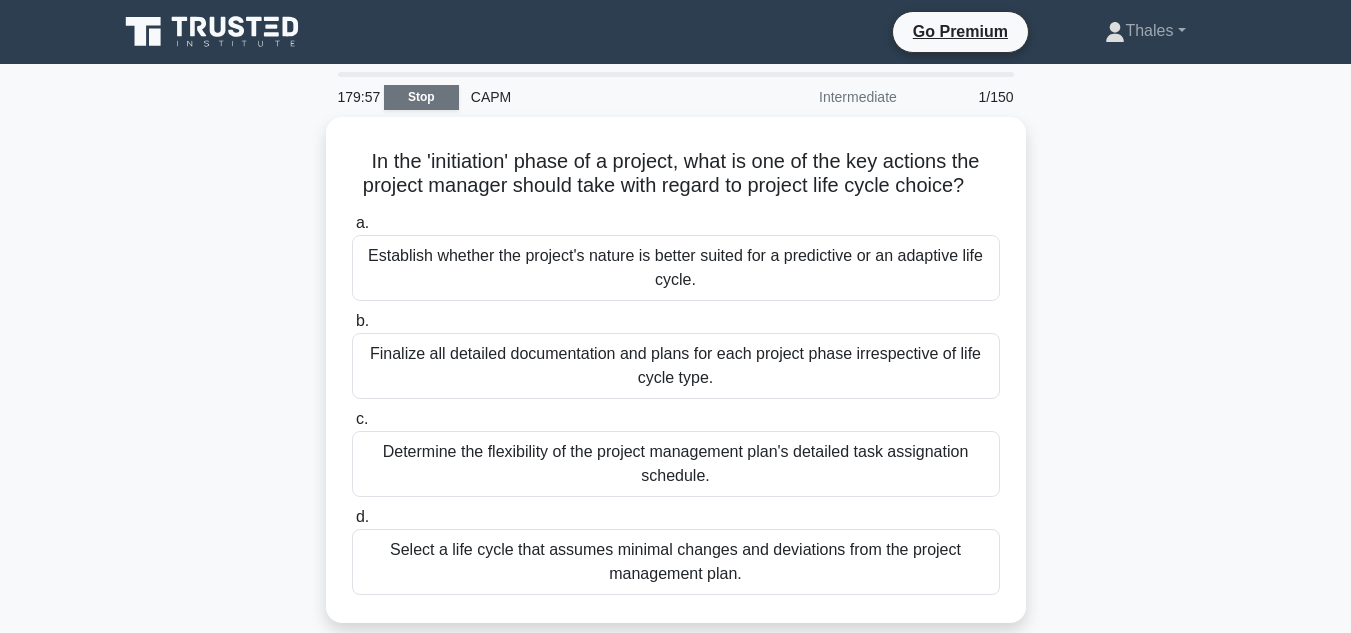 click on "Stop" at bounding box center [421, 97] 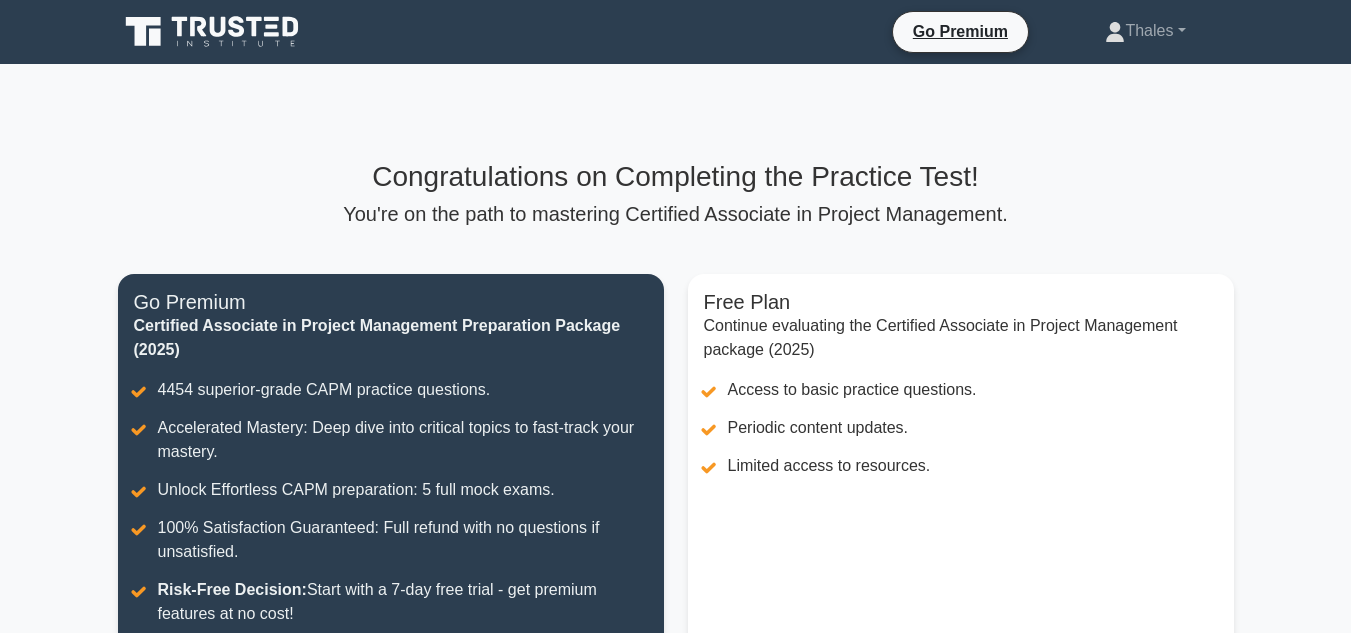 scroll, scrollTop: 0, scrollLeft: 0, axis: both 